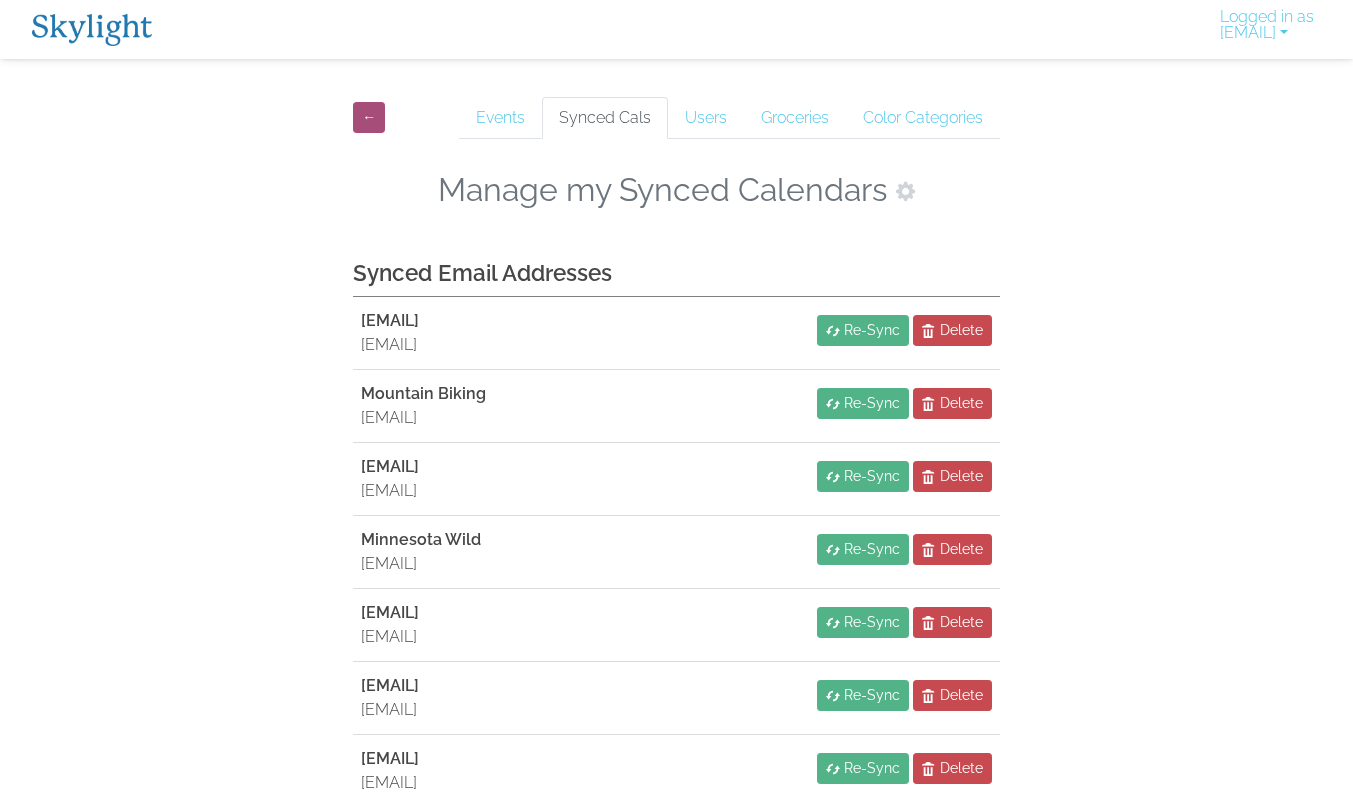 scroll, scrollTop: 512, scrollLeft: 0, axis: vertical 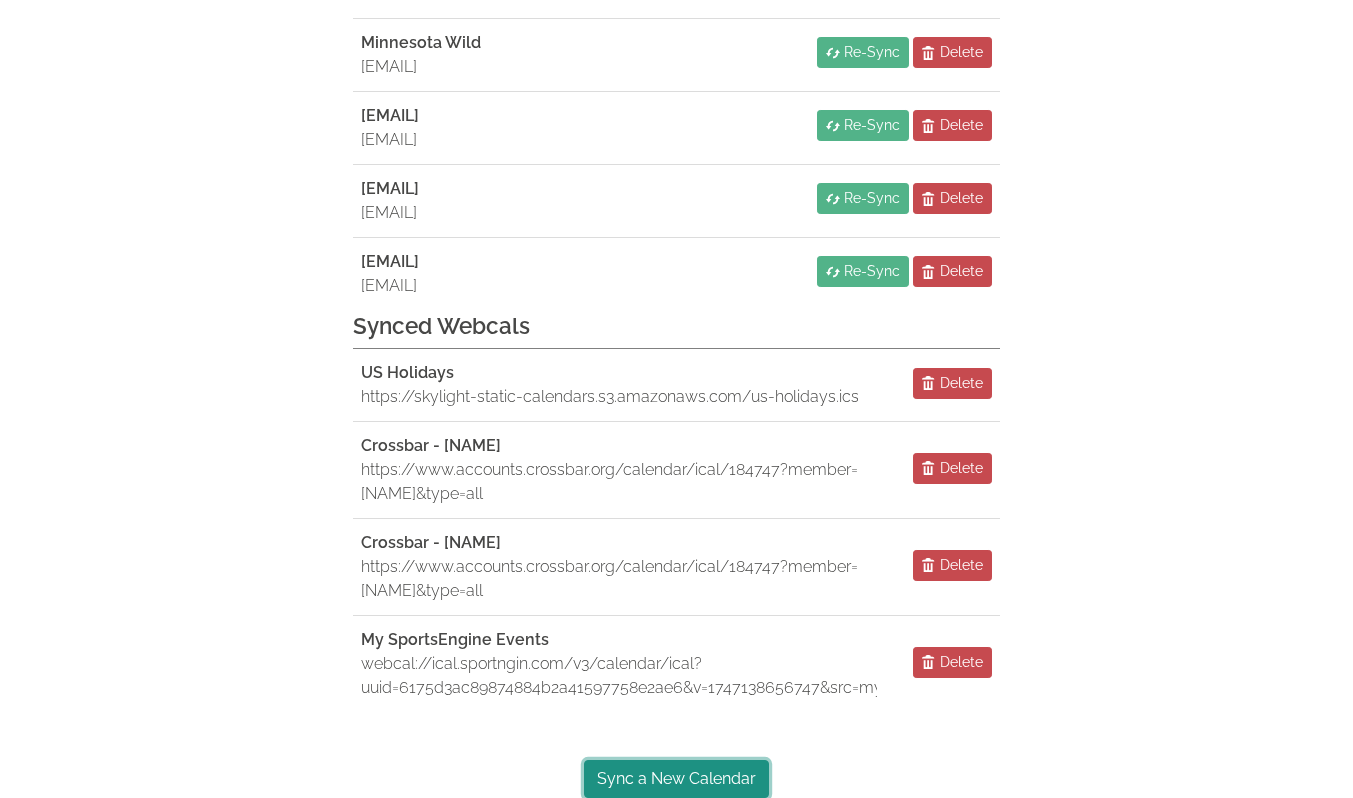 click on "Sync a New Calendar" at bounding box center [676, 779] 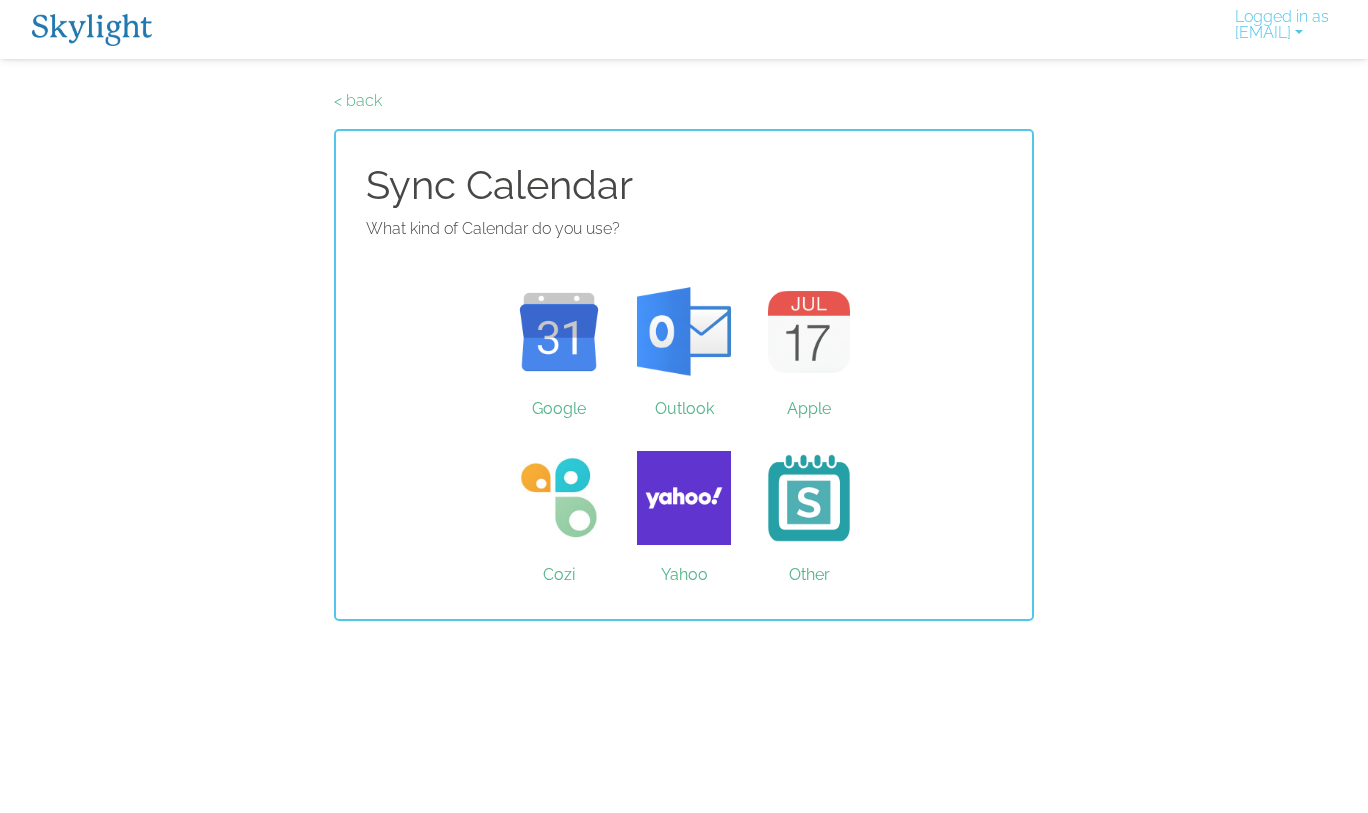 scroll, scrollTop: 0, scrollLeft: 0, axis: both 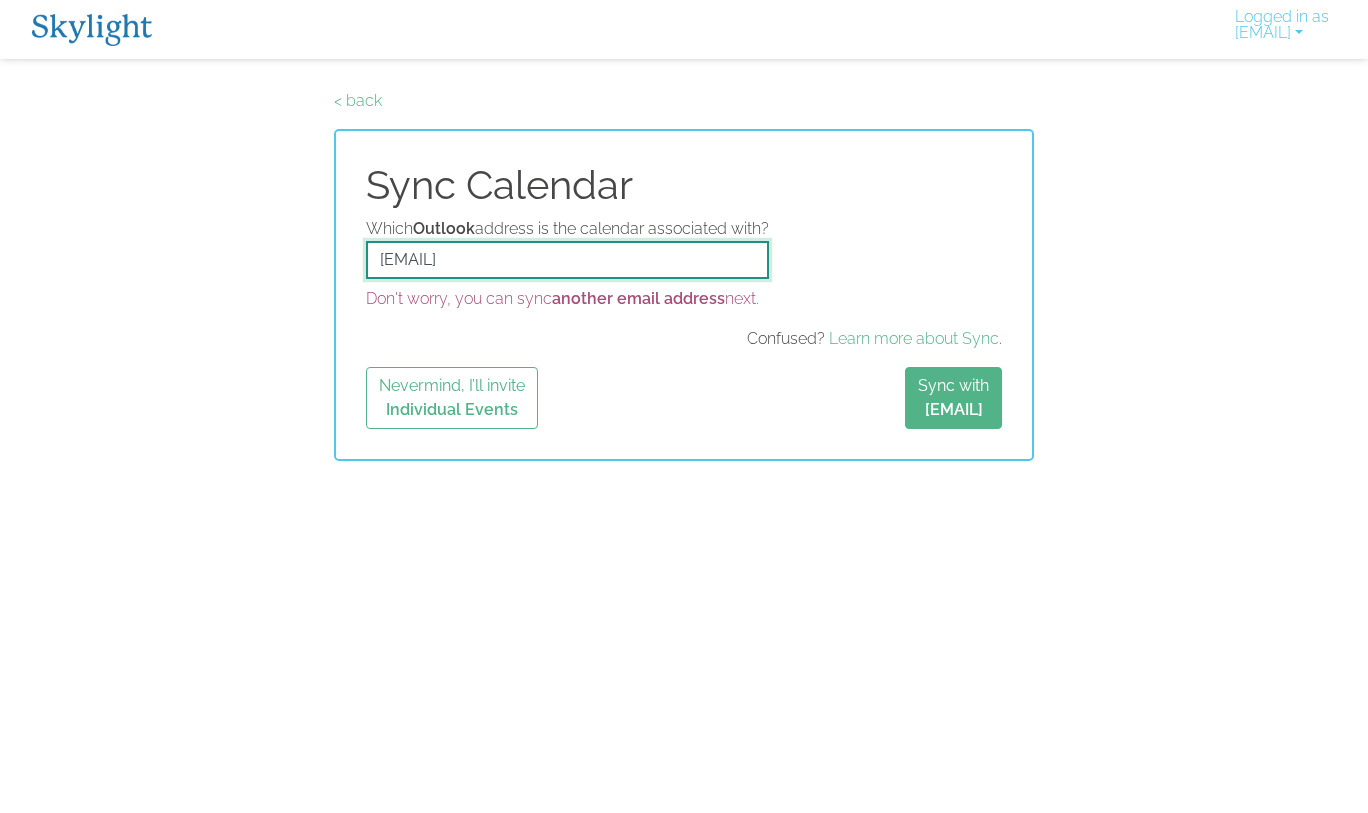click on "amber.harlan@hotmail.com" at bounding box center [567, 260] 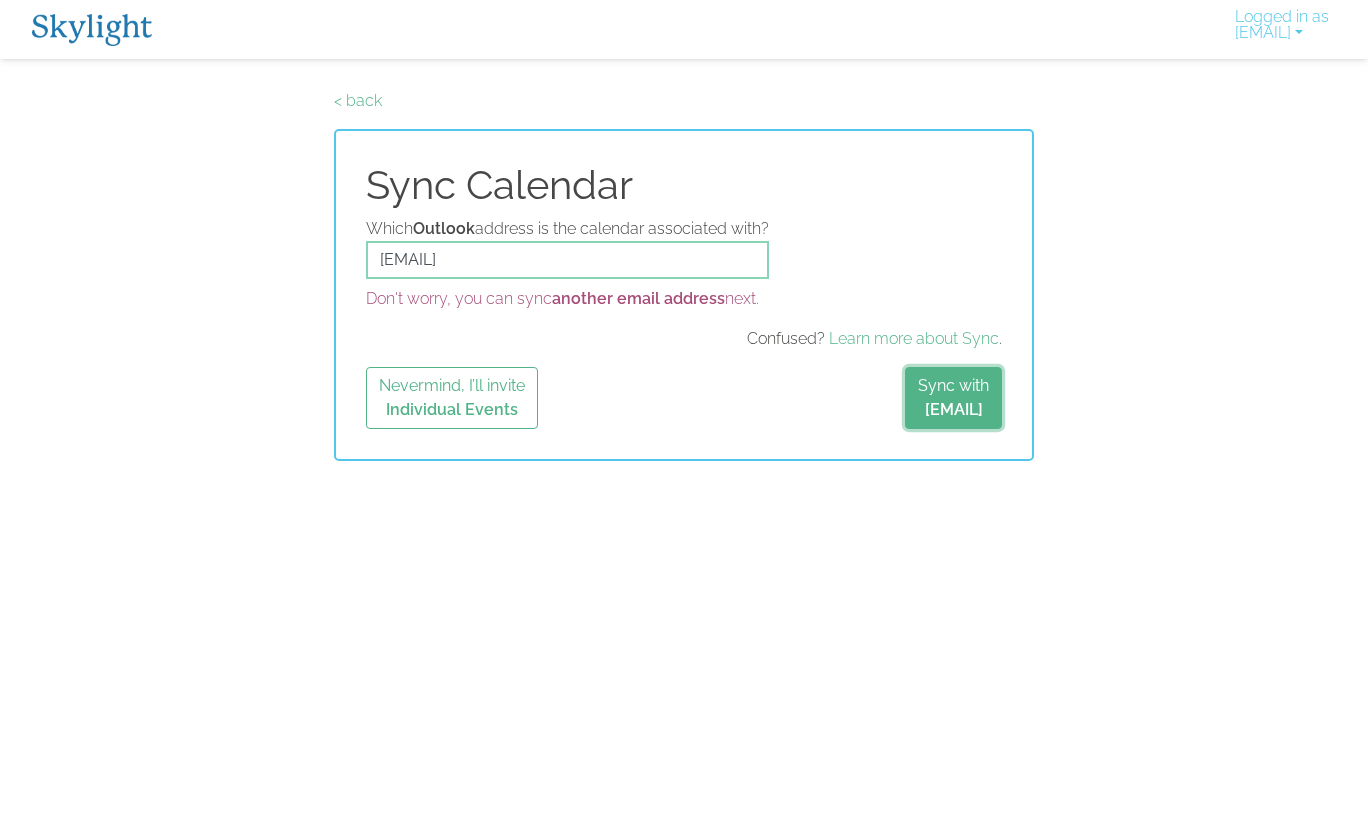 click on "Sync with  thomas.harlan@hotmail.com" at bounding box center (953, 398) 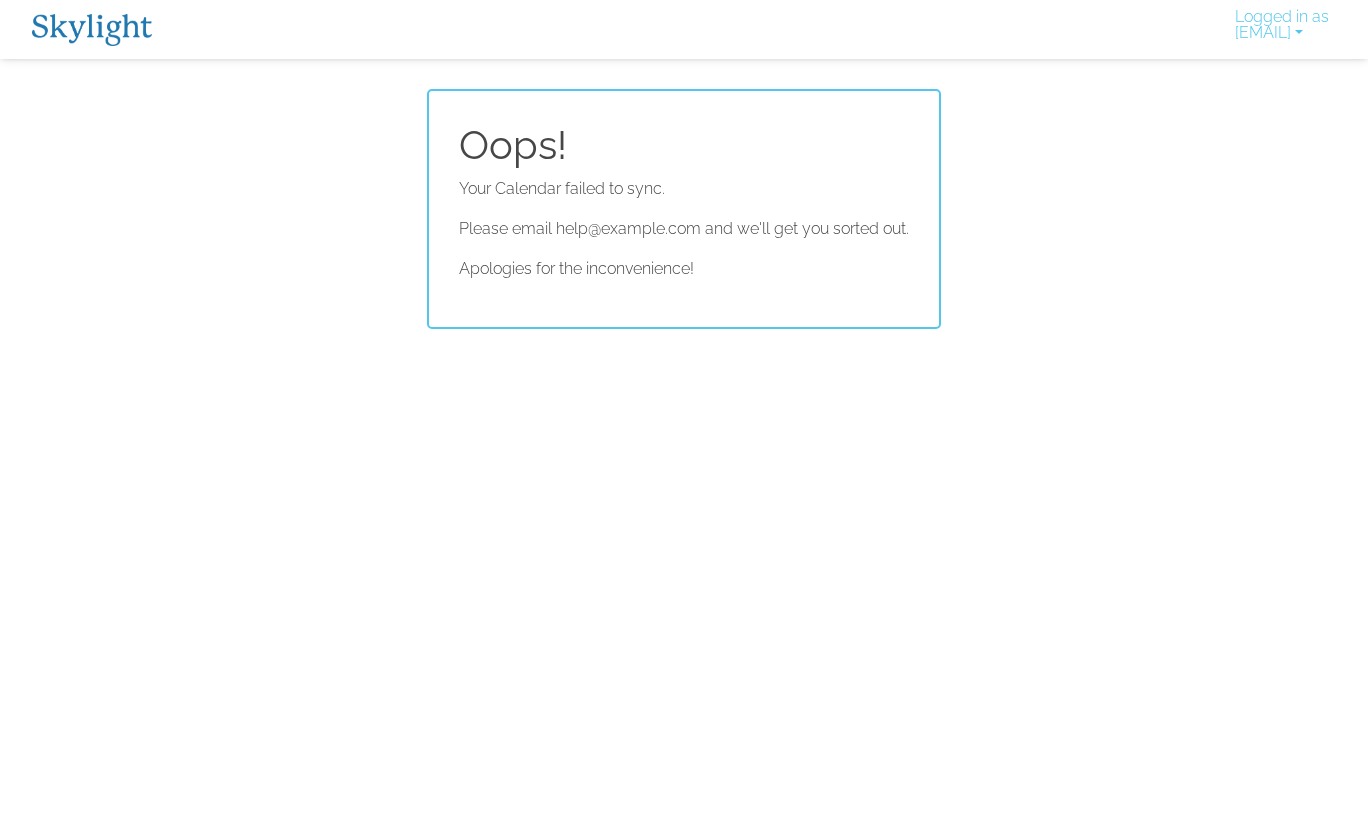 scroll, scrollTop: 0, scrollLeft: 0, axis: both 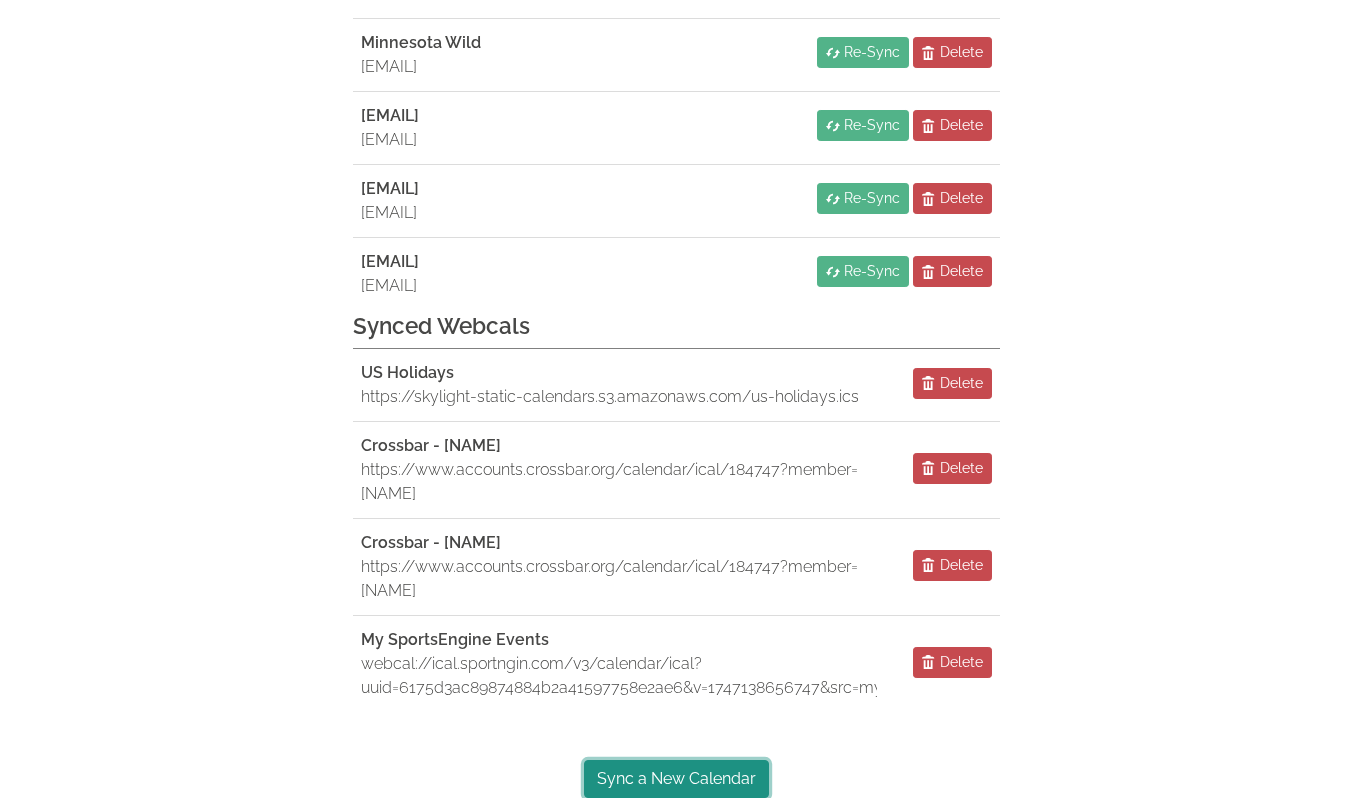 click on "Sync a New Calendar" at bounding box center (676, 779) 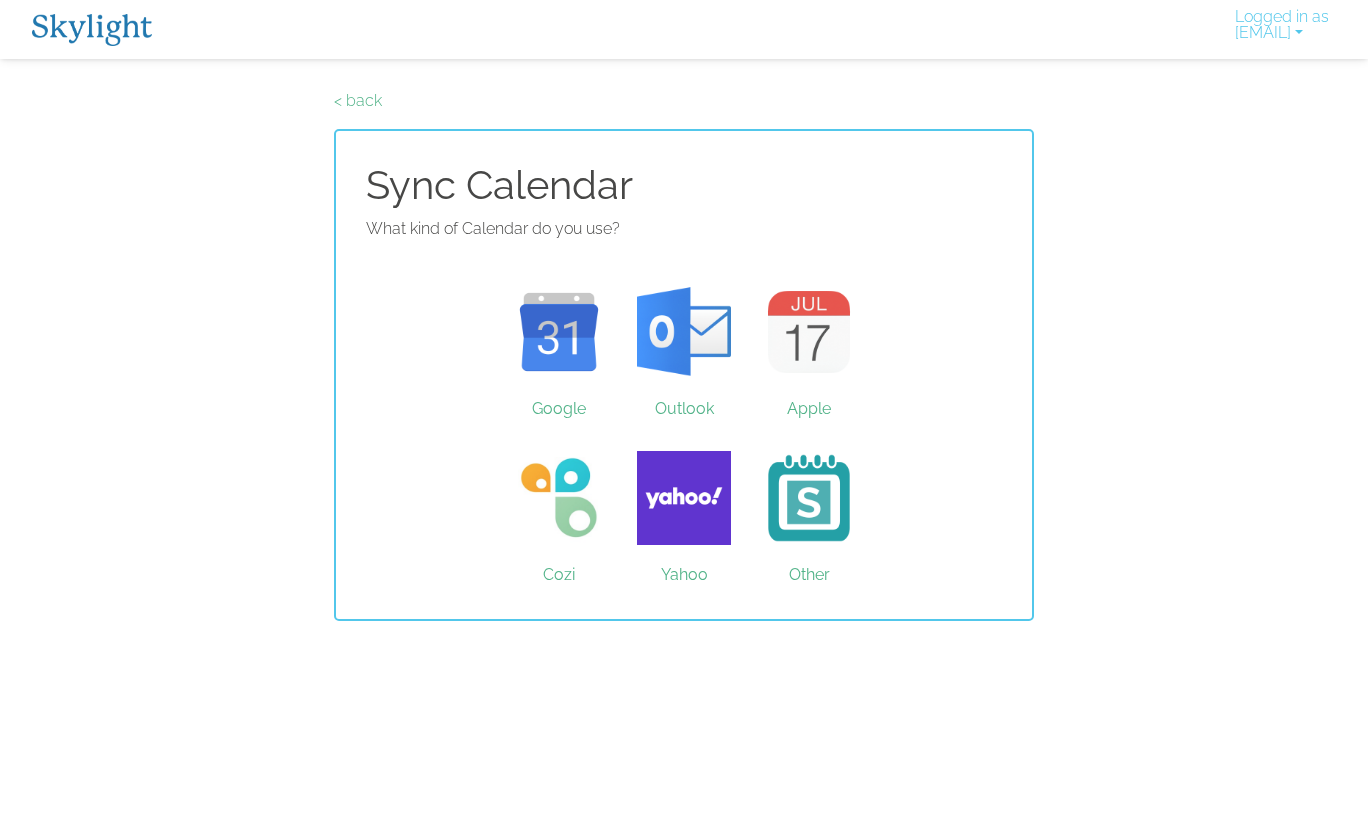 scroll, scrollTop: 0, scrollLeft: 0, axis: both 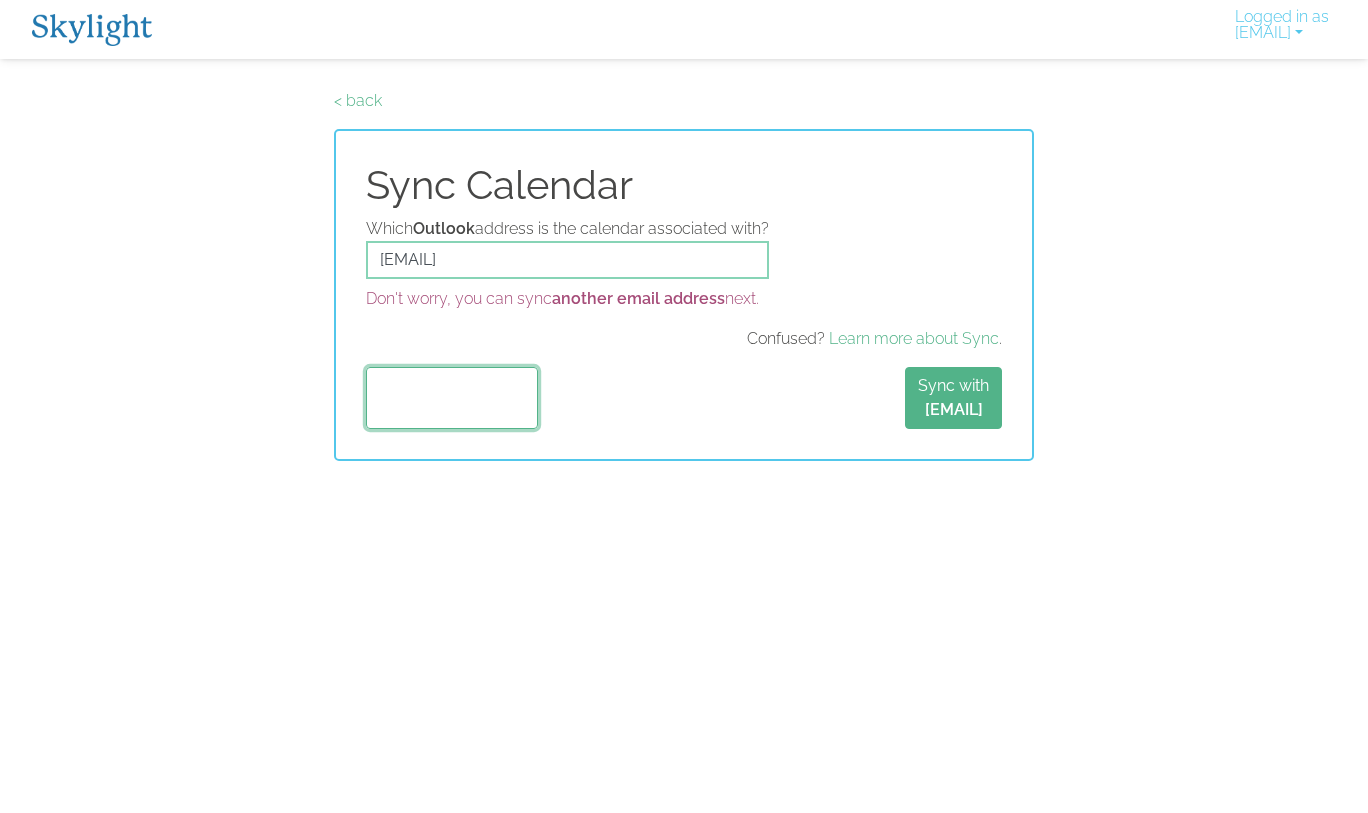 click on "Nevermind, I’ll invite  Individual Events" at bounding box center [452, 398] 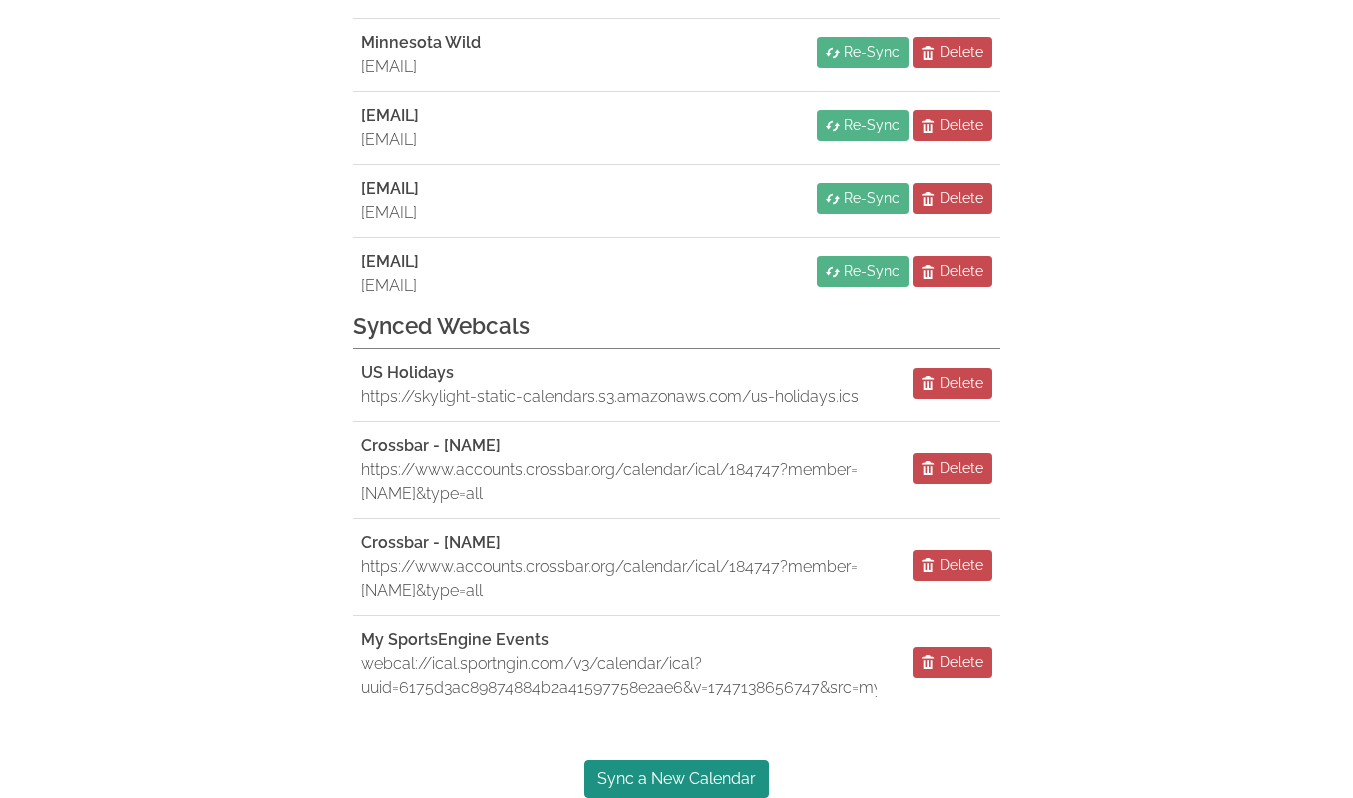 scroll, scrollTop: 512, scrollLeft: 0, axis: vertical 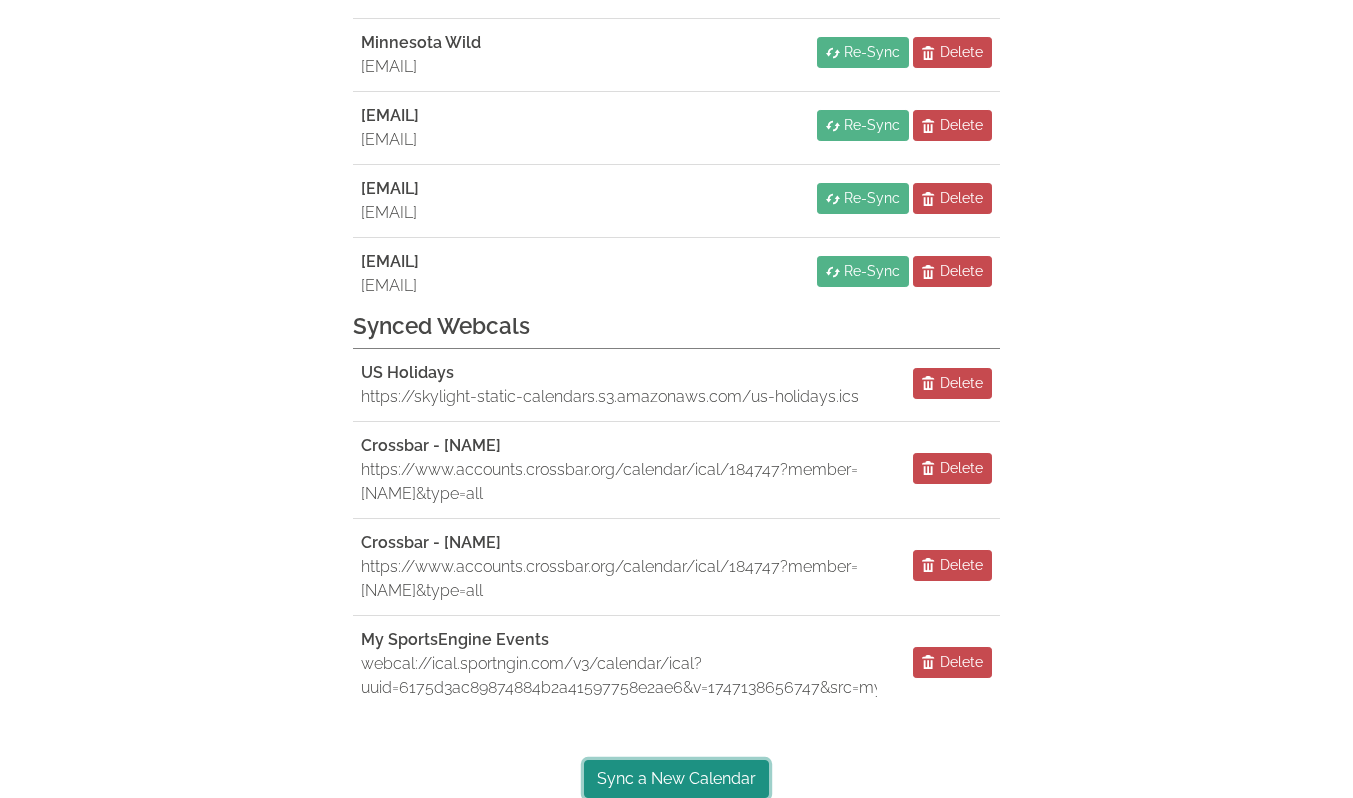 click on "Sync a New Calendar" at bounding box center (676, 779) 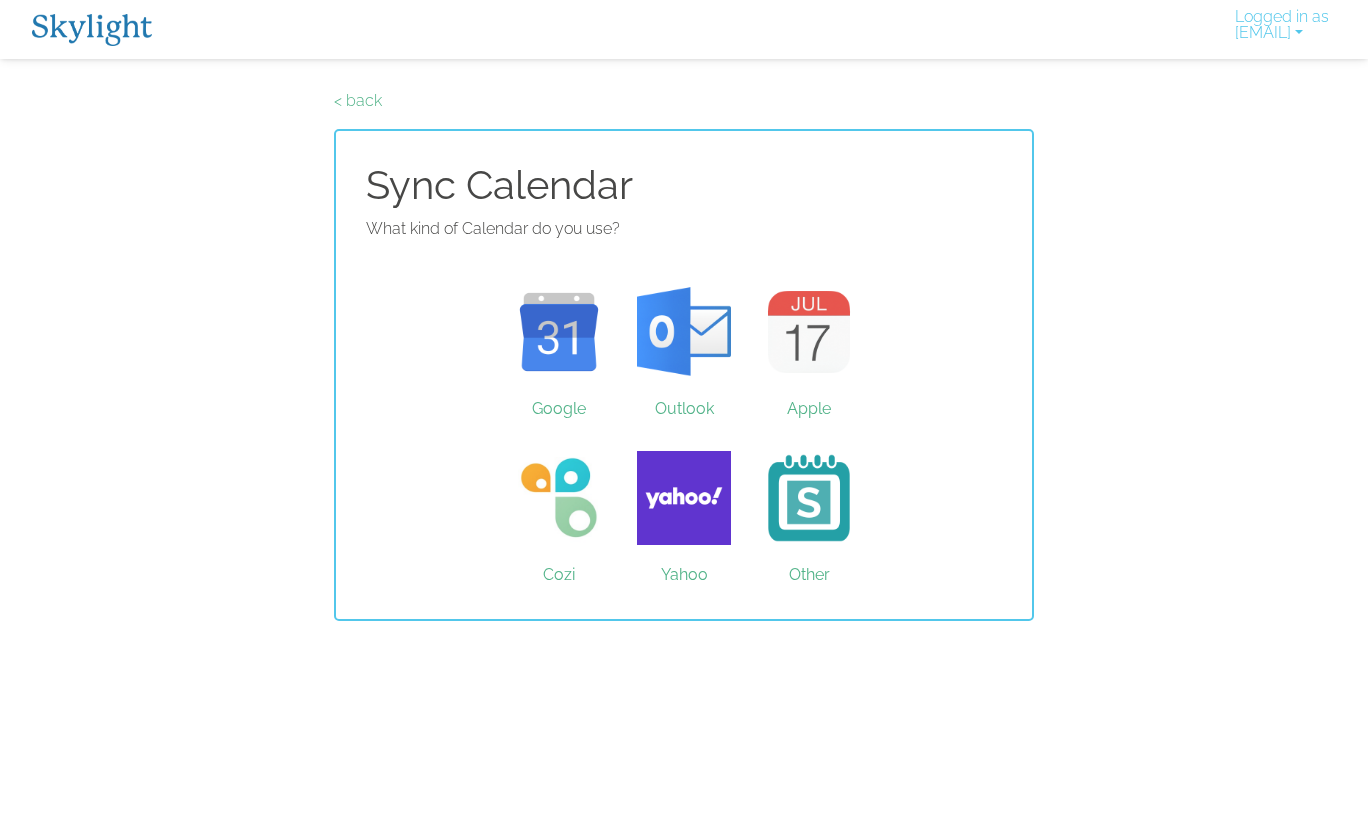 scroll, scrollTop: 0, scrollLeft: 0, axis: both 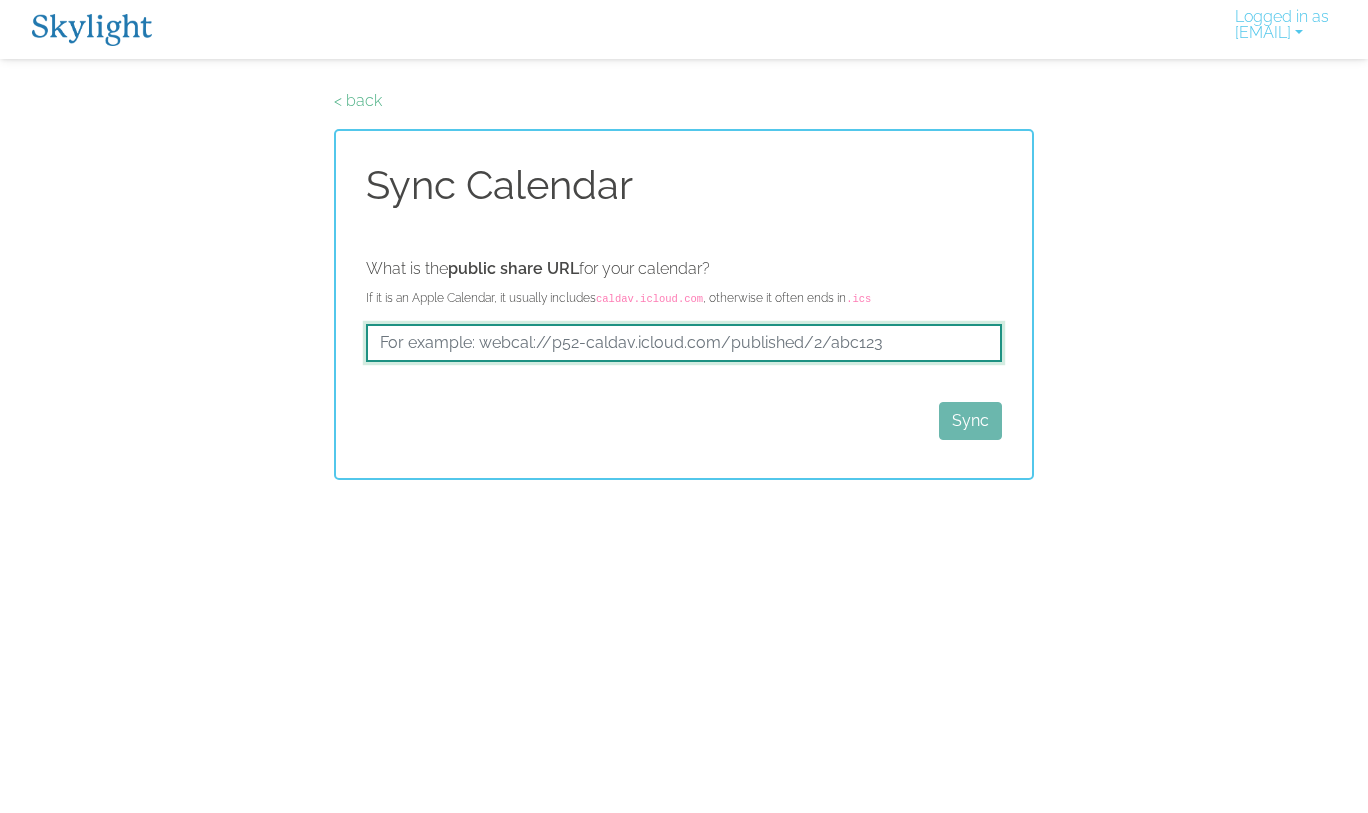 click at bounding box center [684, 343] 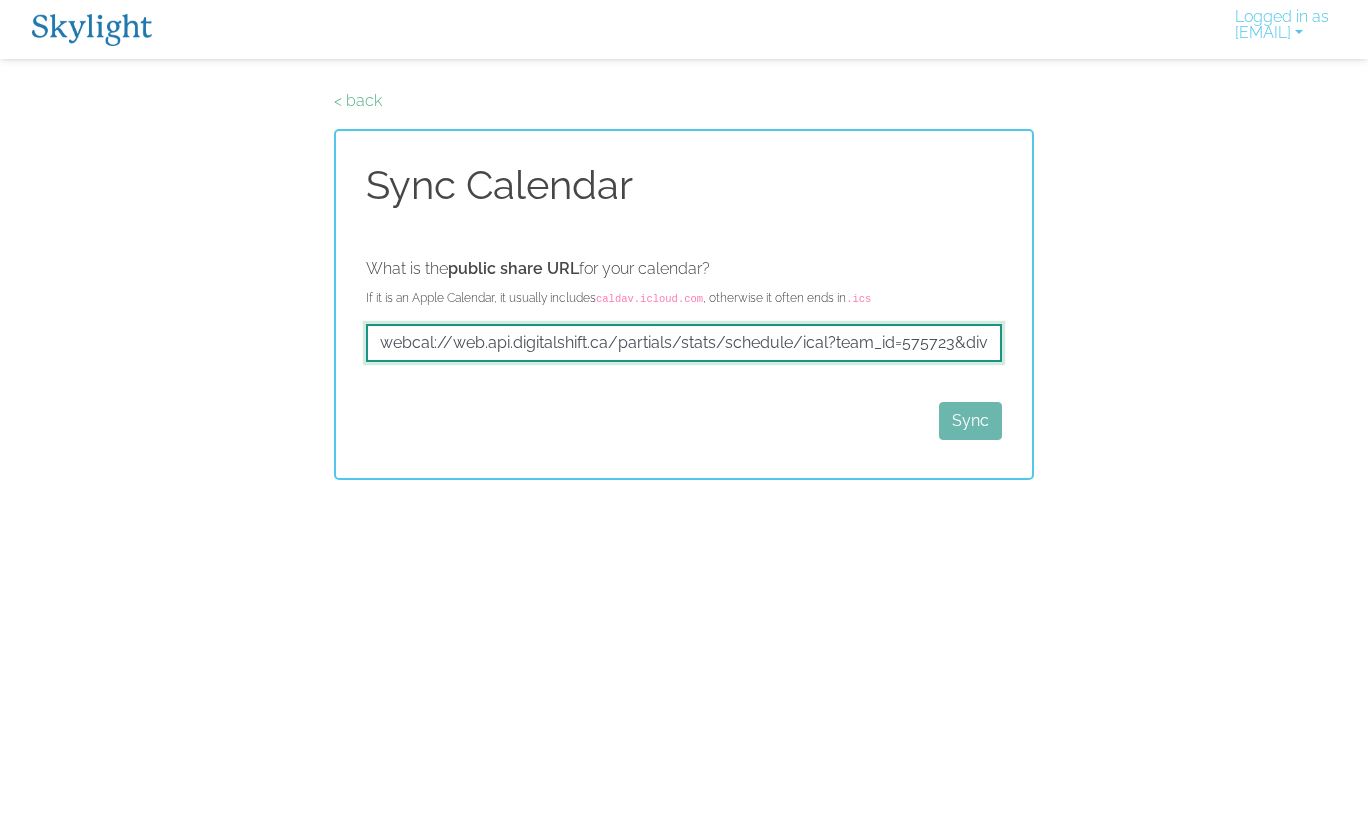 scroll, scrollTop: 0, scrollLeft: 796, axis: horizontal 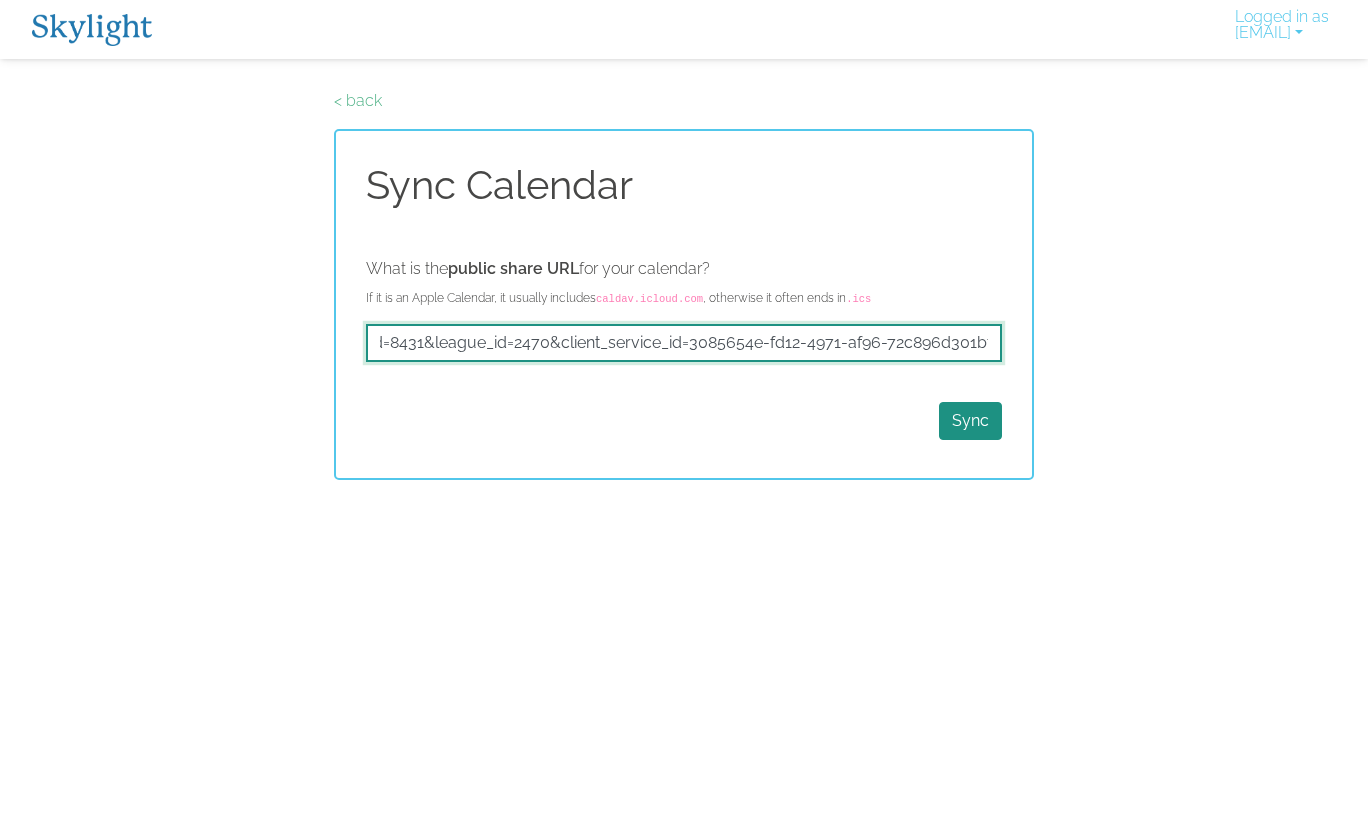 type on "webcal://web.api.digitalshift.ca/partials/stats/schedule/ical?team_id=575723&division_id=38326&season_id=8431&league_id=2470&client_service_id=3085654e-fd12-4971-af96-72c896d301bf" 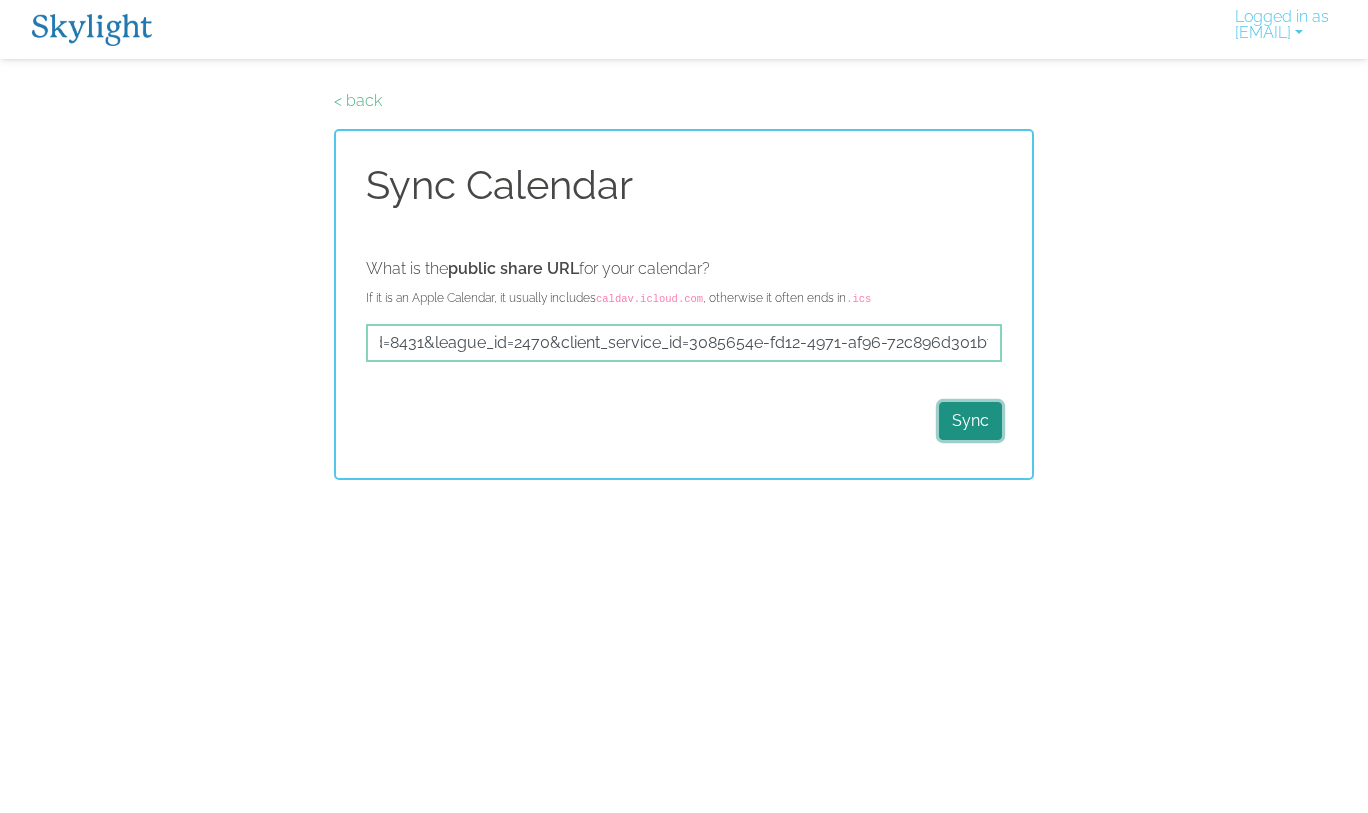 click on "Sync" at bounding box center [970, 421] 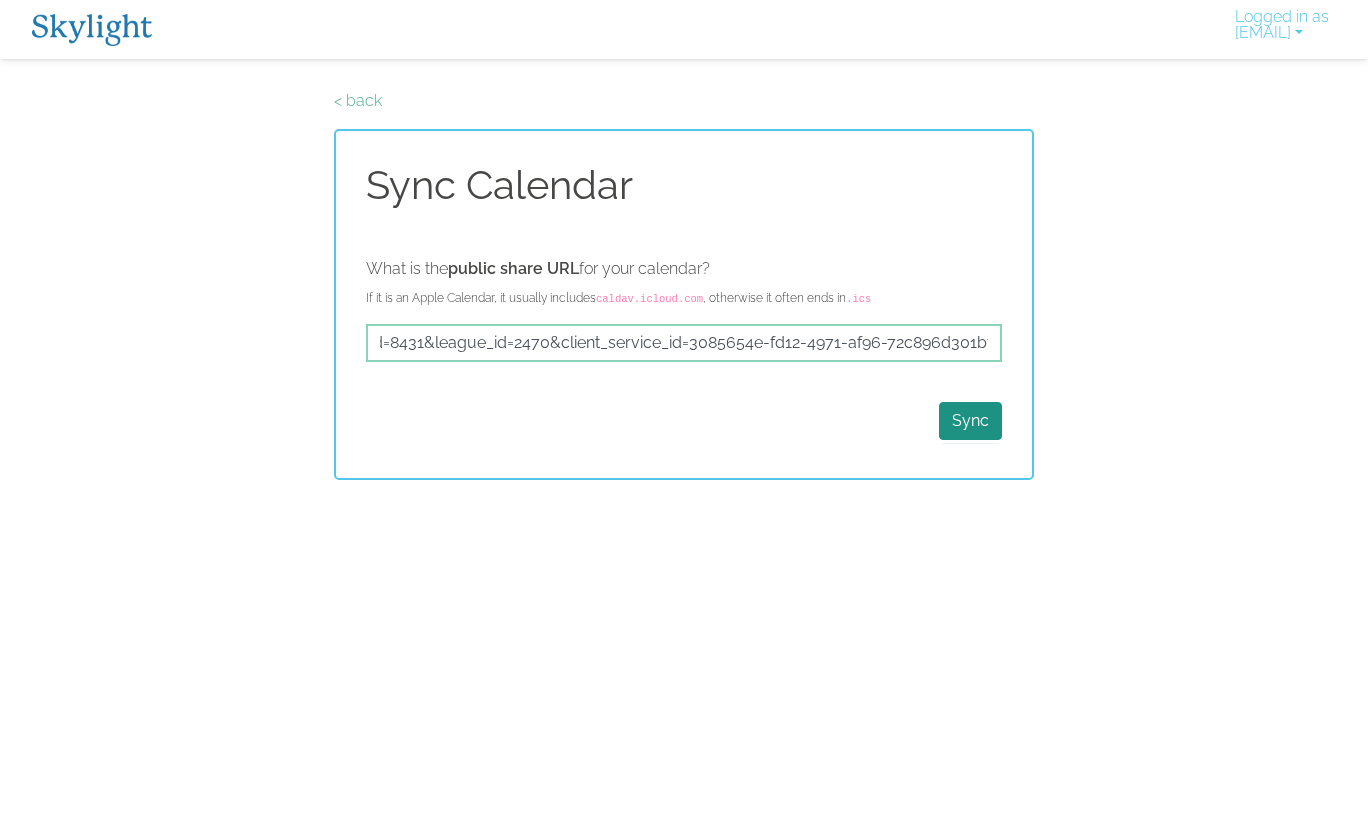 scroll, scrollTop: 0, scrollLeft: 0, axis: both 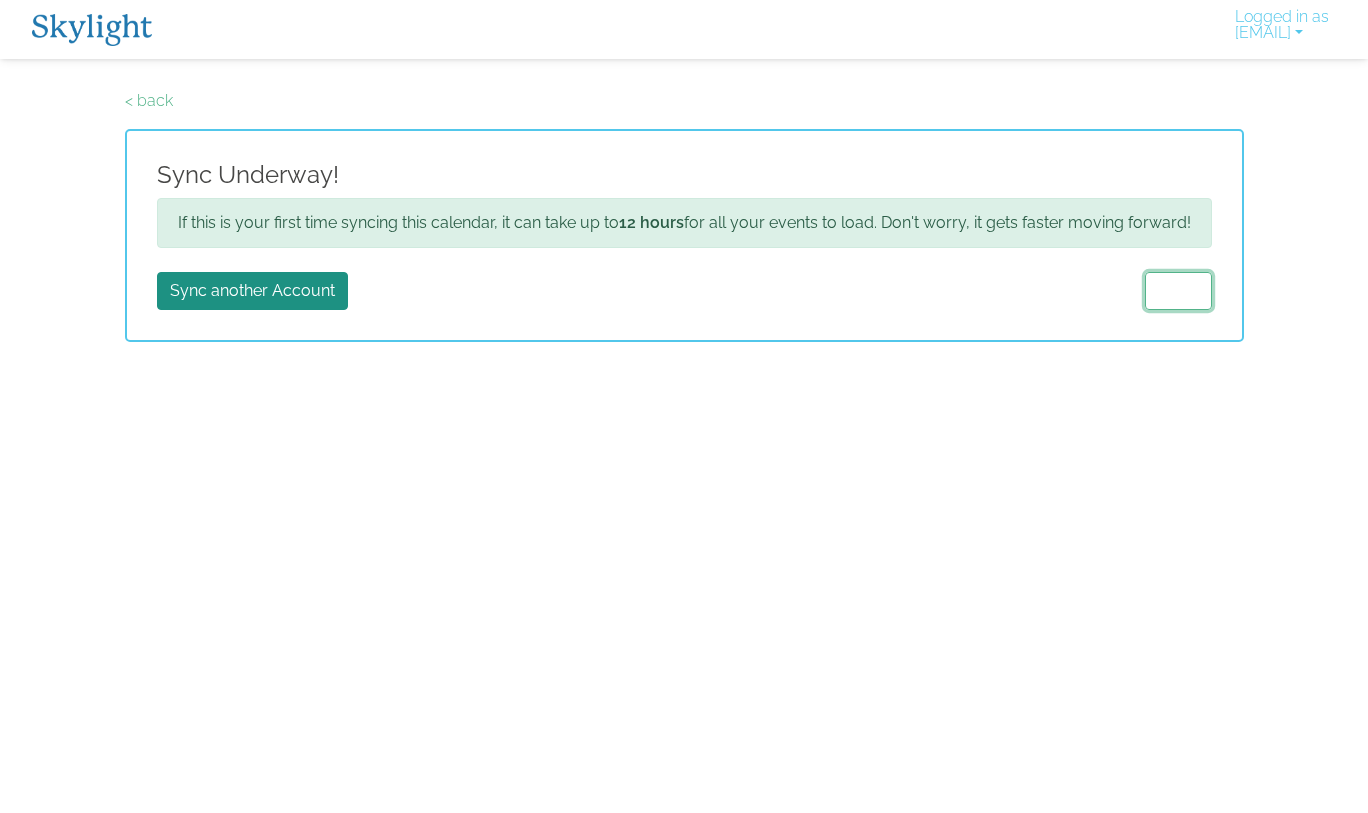 click on "Finish" at bounding box center (1178, 291) 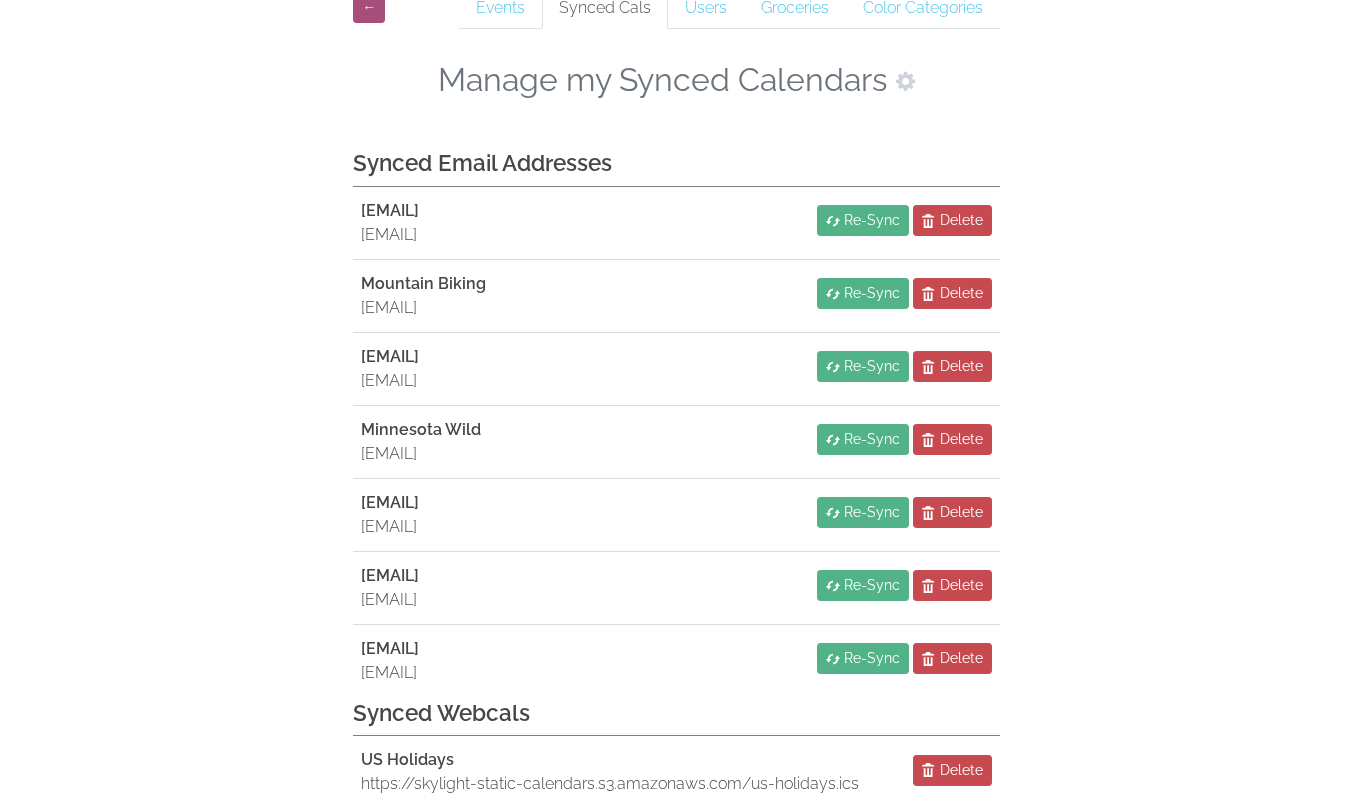 scroll, scrollTop: 0, scrollLeft: 0, axis: both 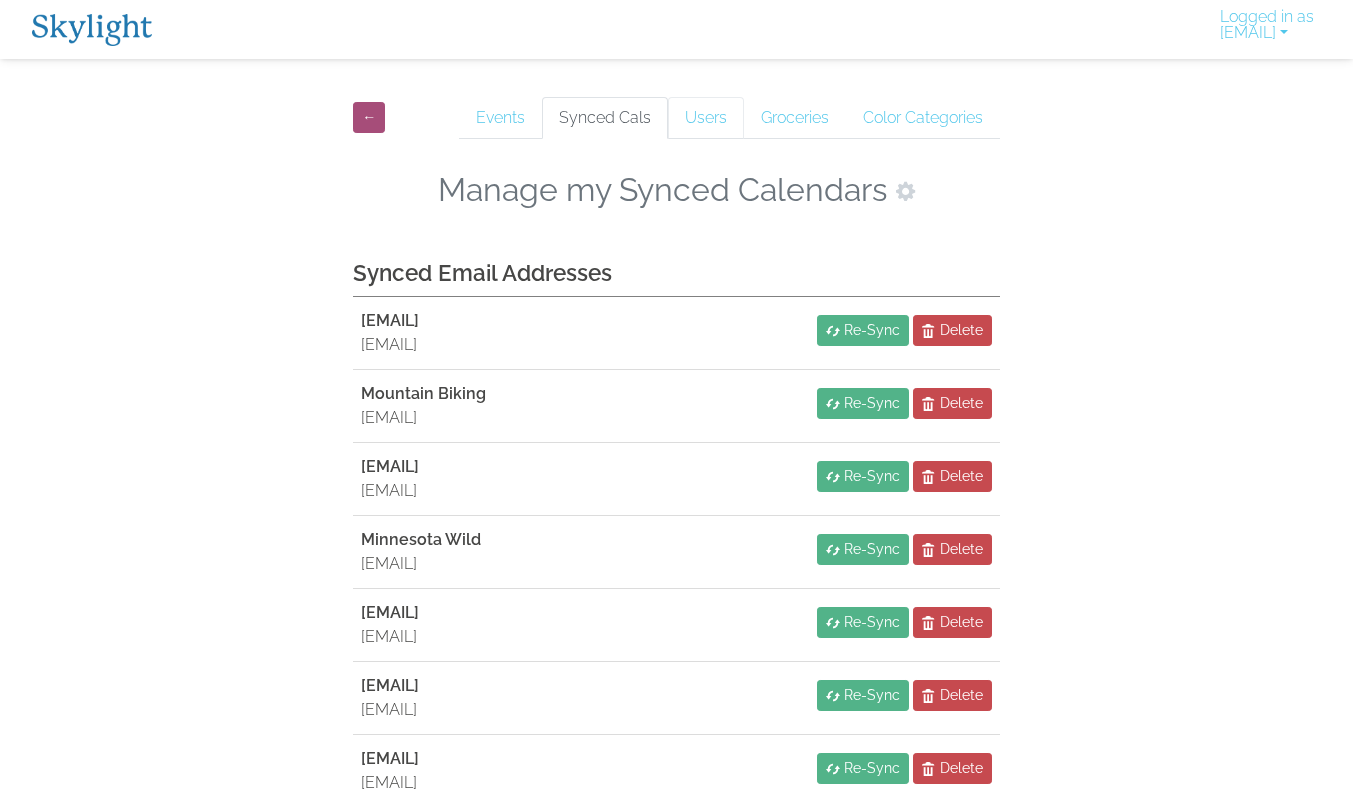 click on "Users" at bounding box center (706, 118) 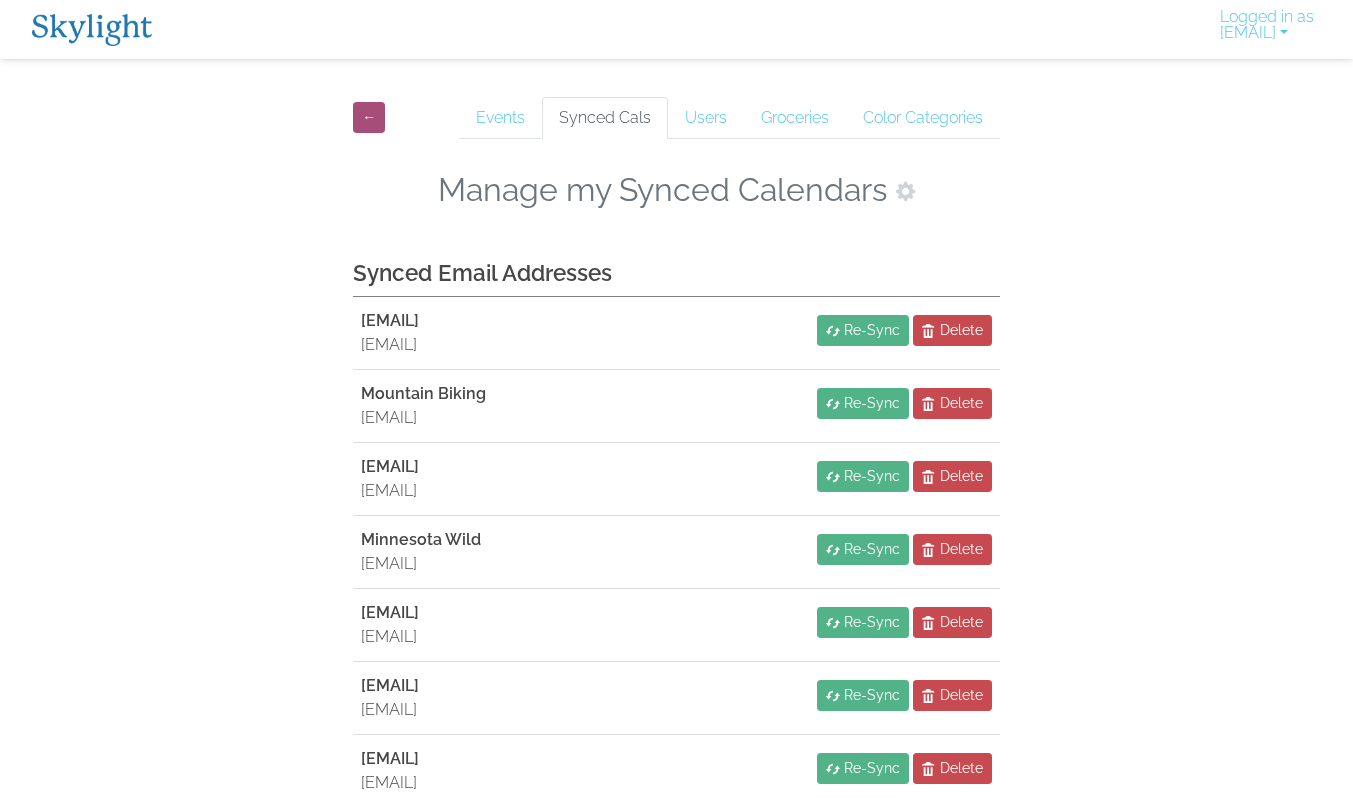 scroll, scrollTop: 0, scrollLeft: 0, axis: both 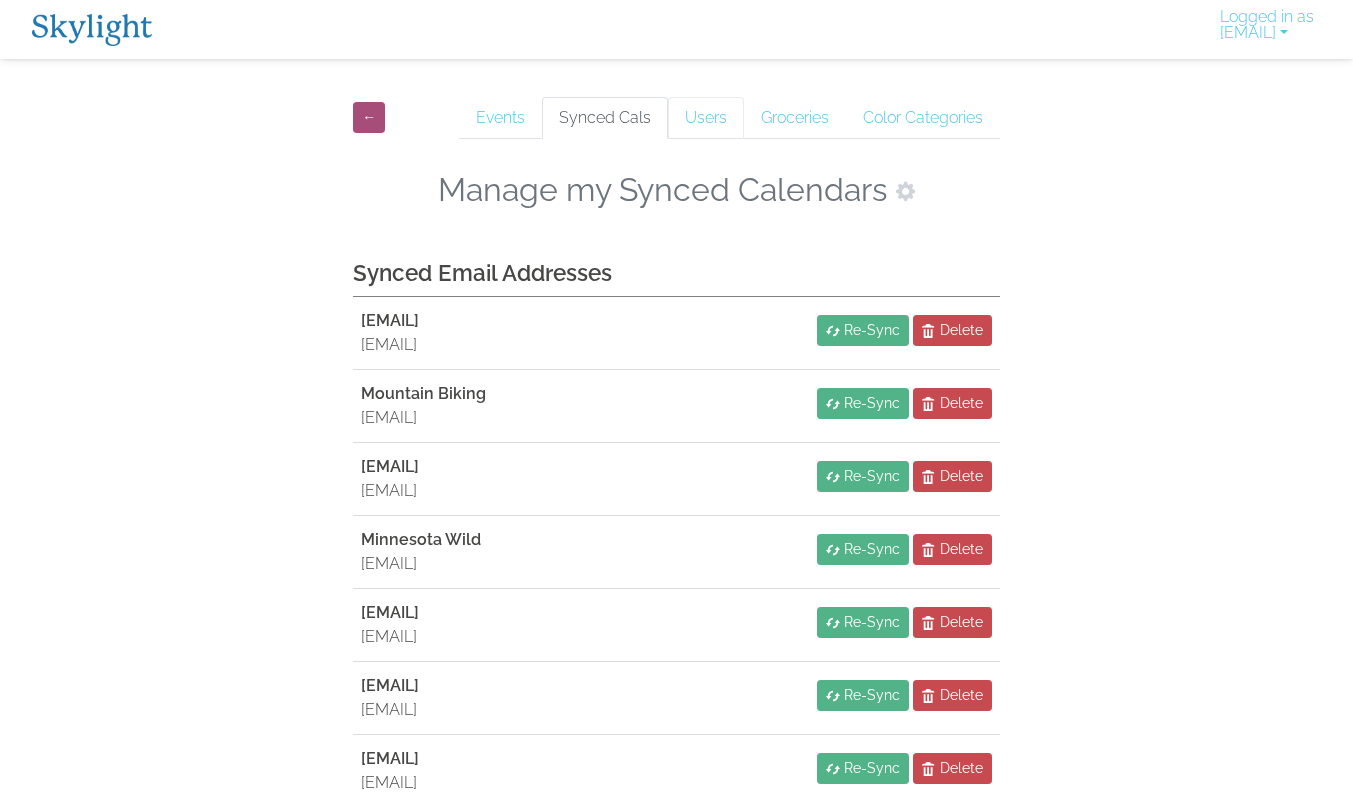 click on "Users" at bounding box center [706, 118] 